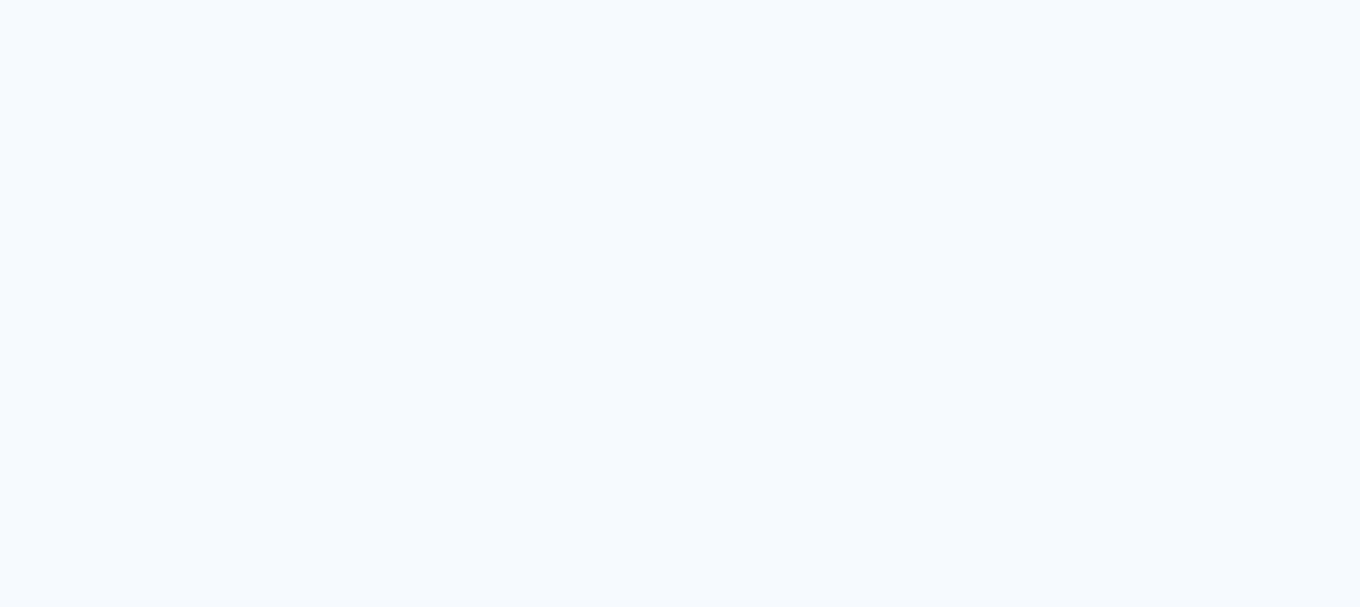 scroll, scrollTop: 0, scrollLeft: 0, axis: both 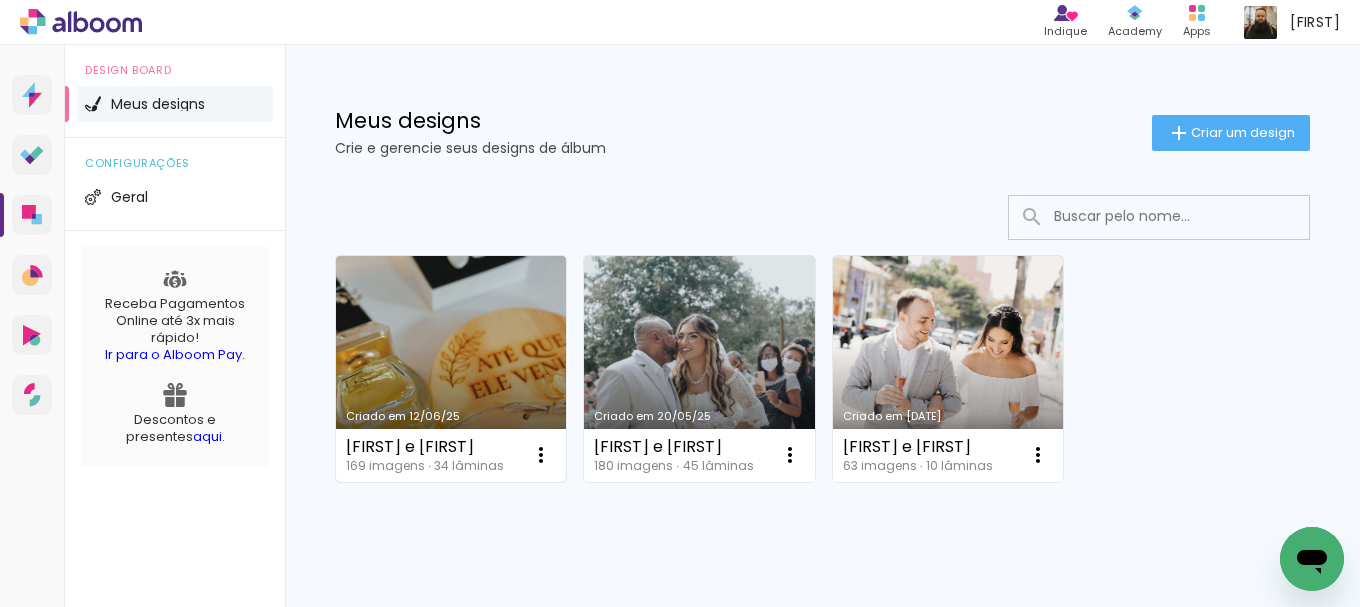 click on "Criado em 12/06/25" at bounding box center [451, 369] 